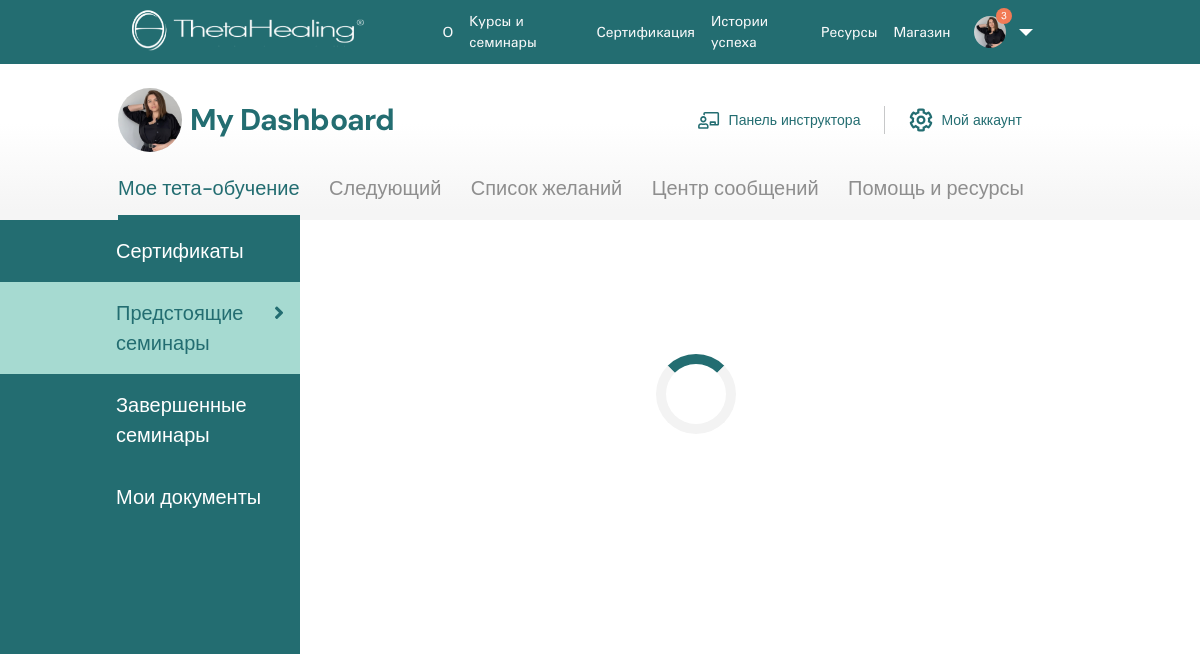 scroll, scrollTop: 0, scrollLeft: 0, axis: both 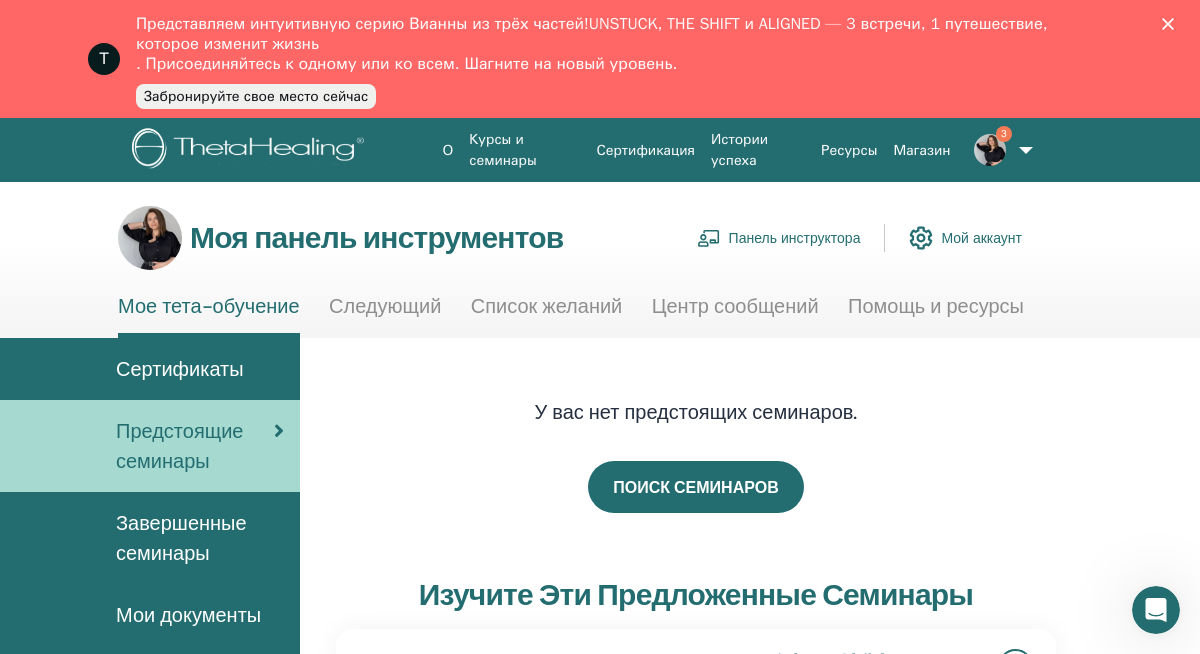 click on "Панель инструктора" at bounding box center (795, 239) 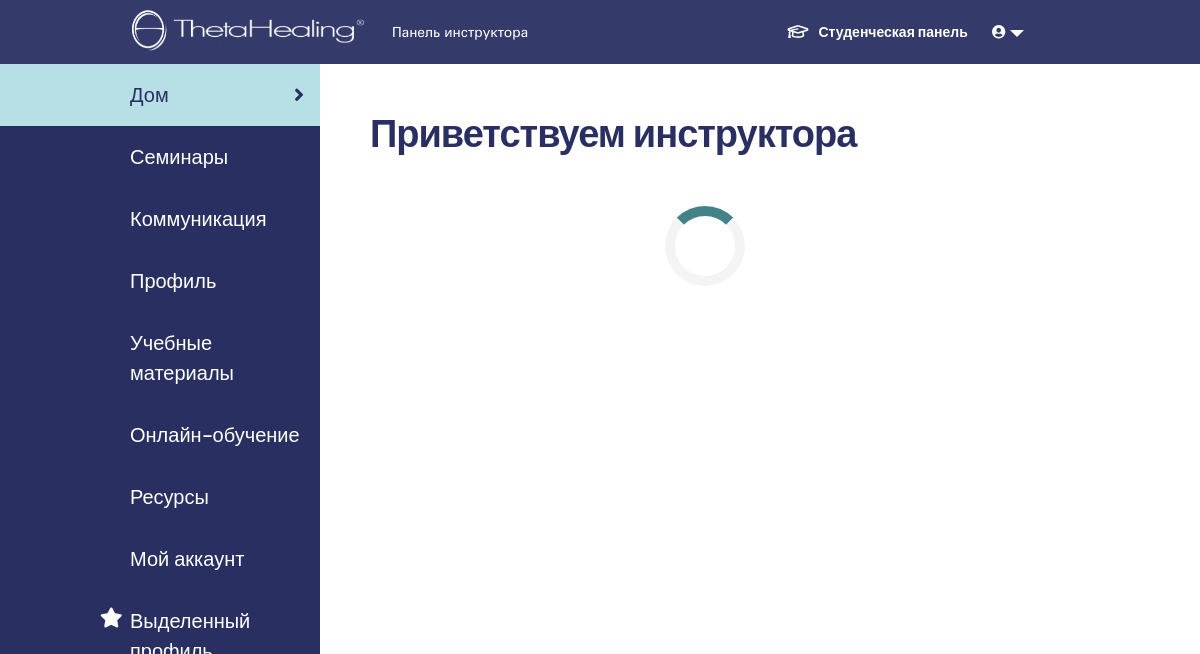scroll, scrollTop: 0, scrollLeft: 0, axis: both 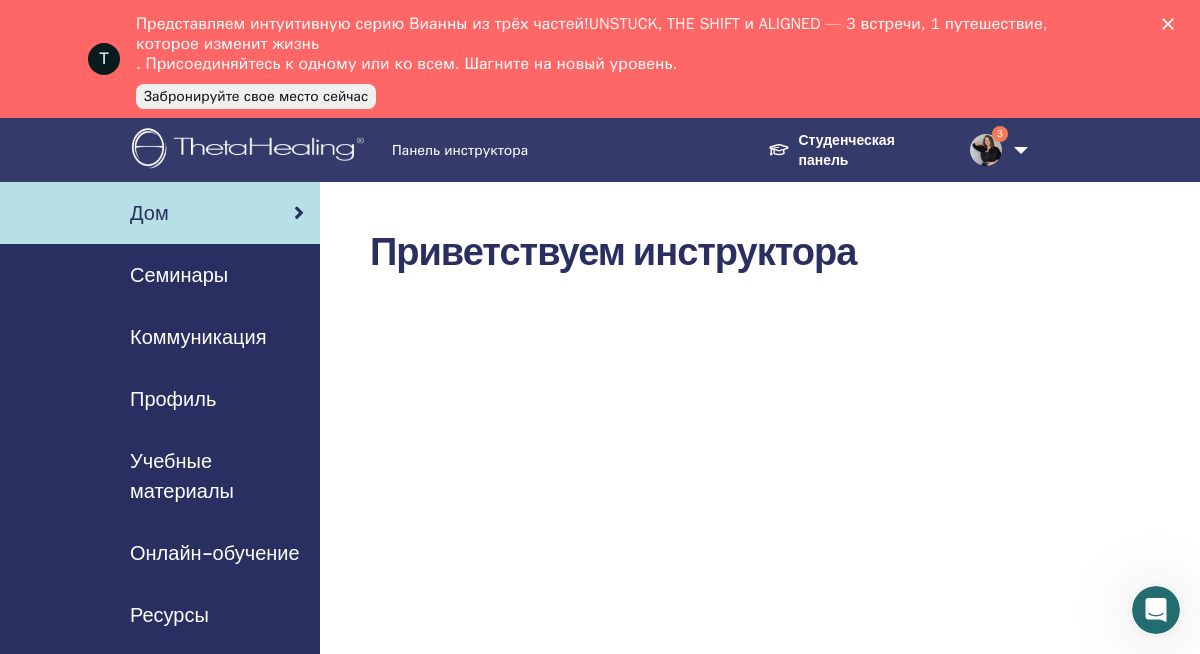click on "Семинары" at bounding box center [179, 275] 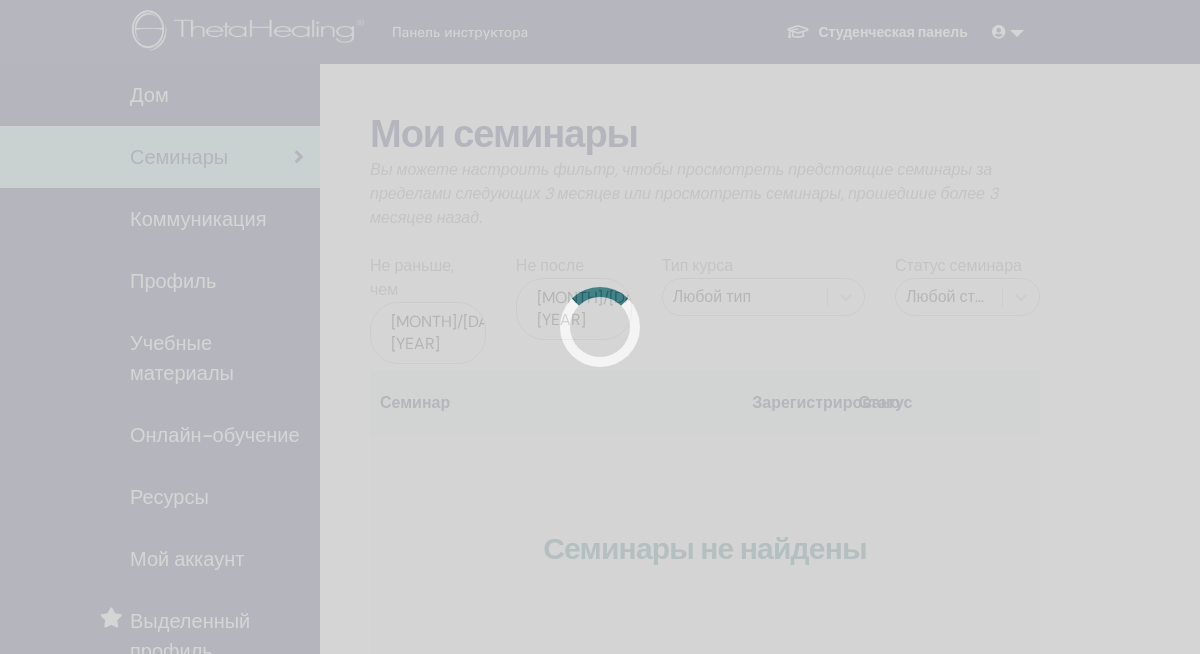 scroll, scrollTop: 0, scrollLeft: 0, axis: both 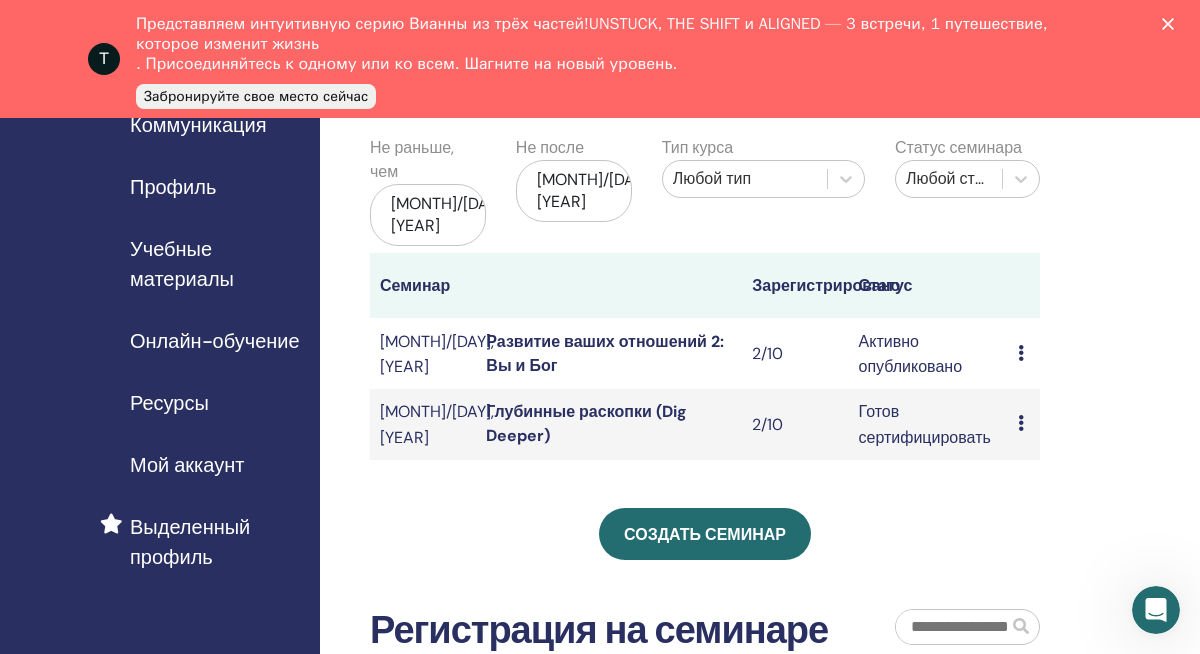 click on "Развитие ваших отношений 2: Вы и Бог" at bounding box center [605, 353] 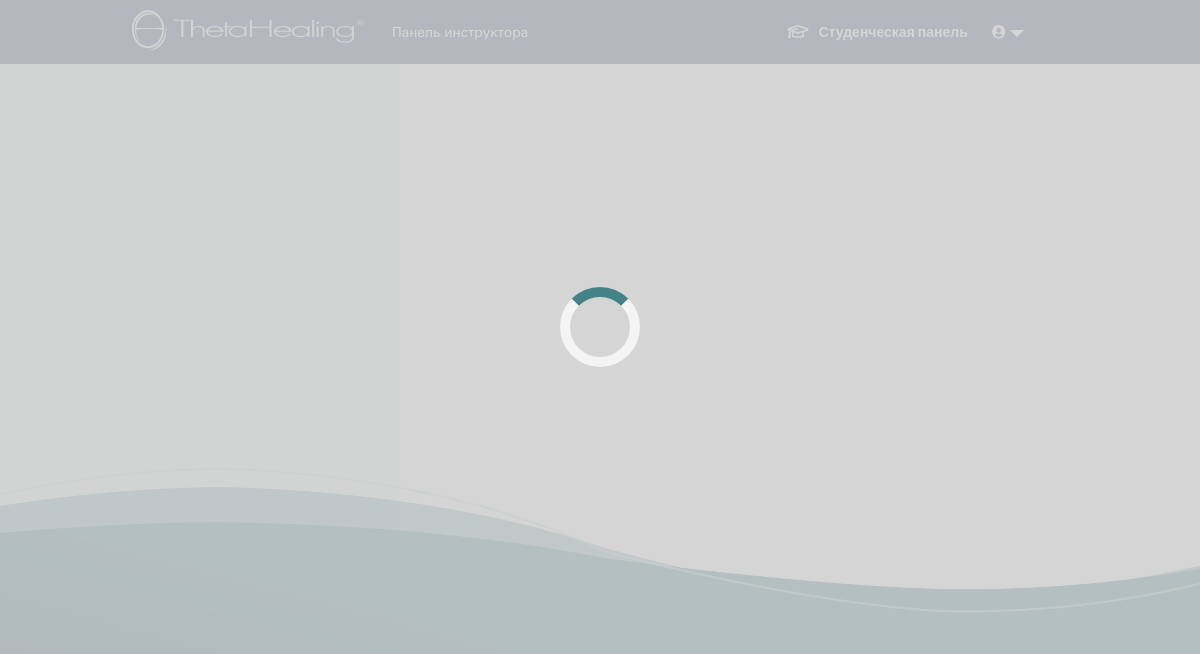 scroll, scrollTop: 0, scrollLeft: 0, axis: both 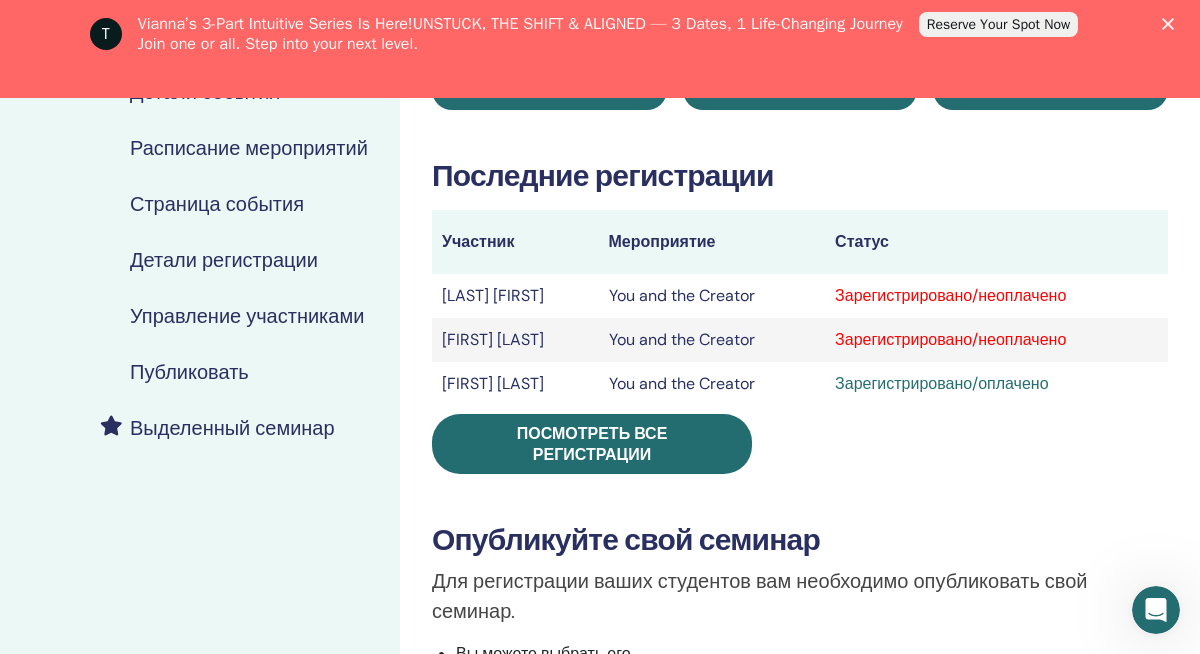 click on "Зарегистрировано/неоплачено" at bounding box center (996, 296) 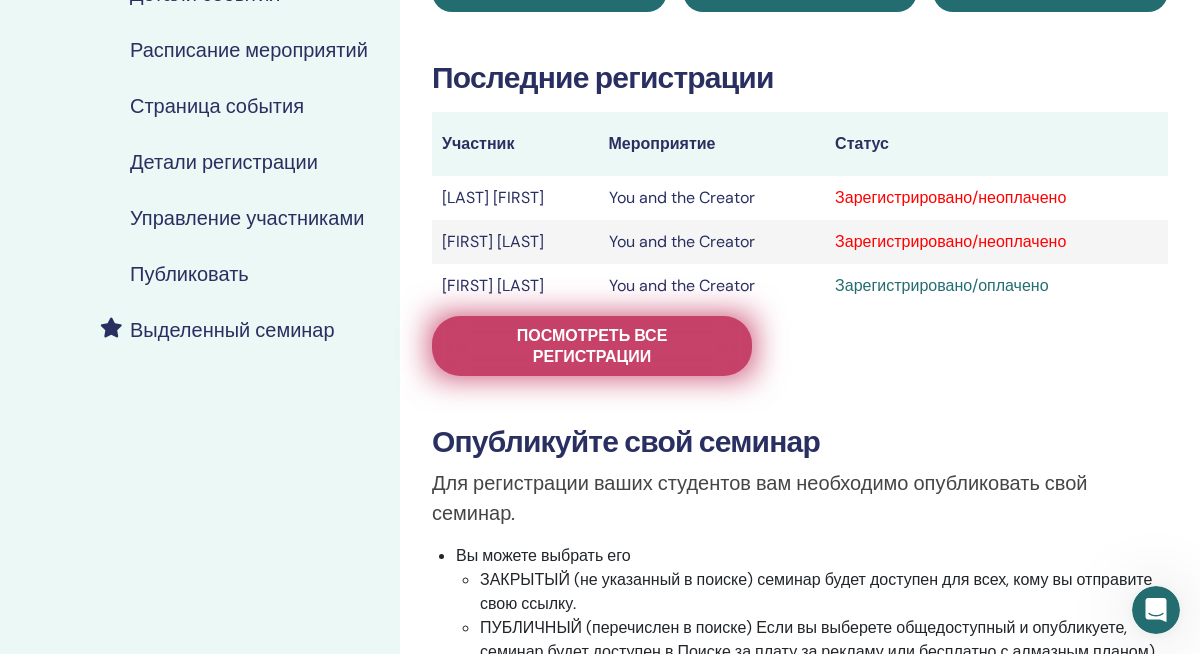 click on "Посмотреть все регистрации" at bounding box center (592, 346) 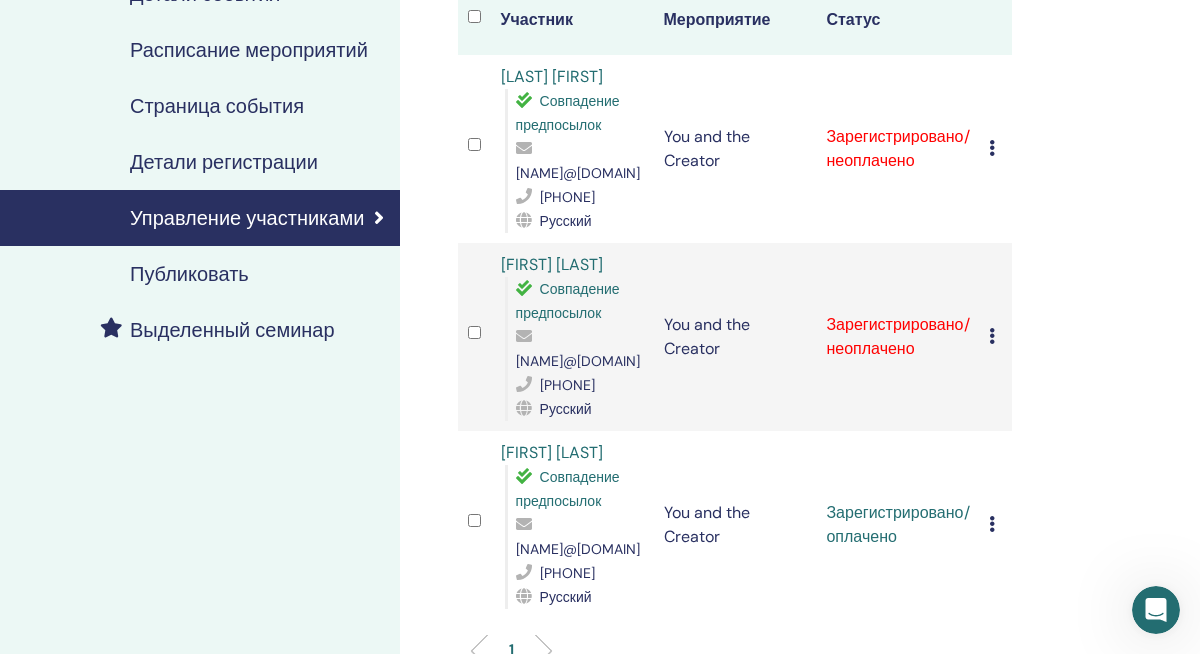 click at bounding box center [992, 148] 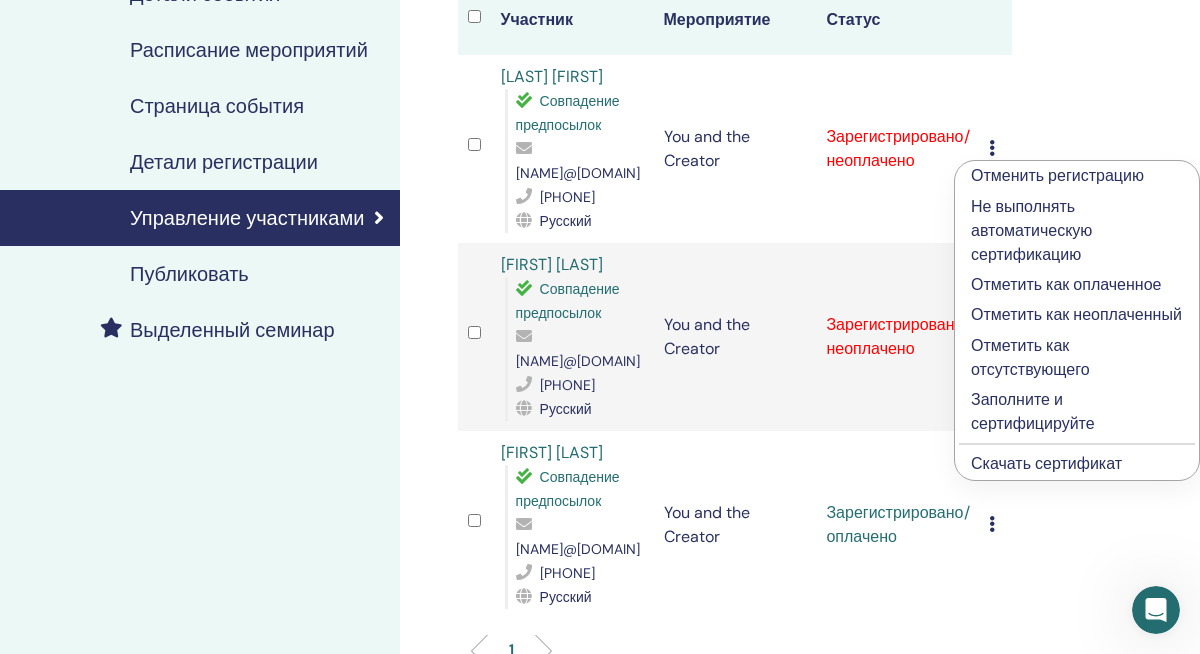 click on "Отметить как оплаченное" at bounding box center (1077, 285) 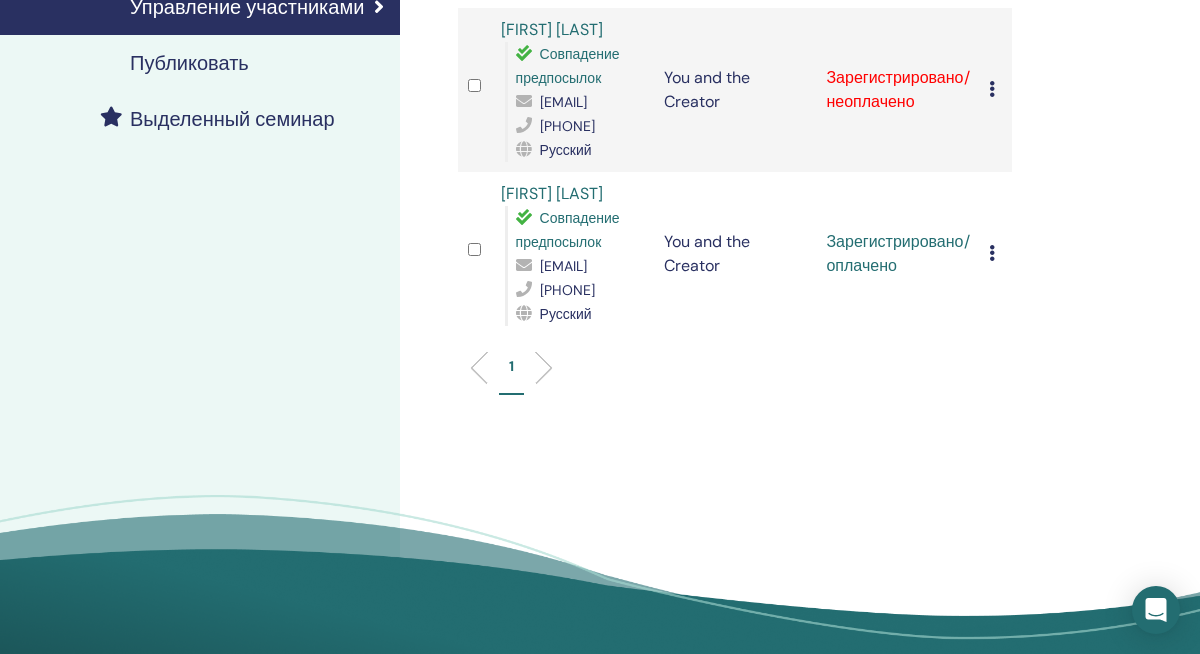 scroll, scrollTop: 496, scrollLeft: 0, axis: vertical 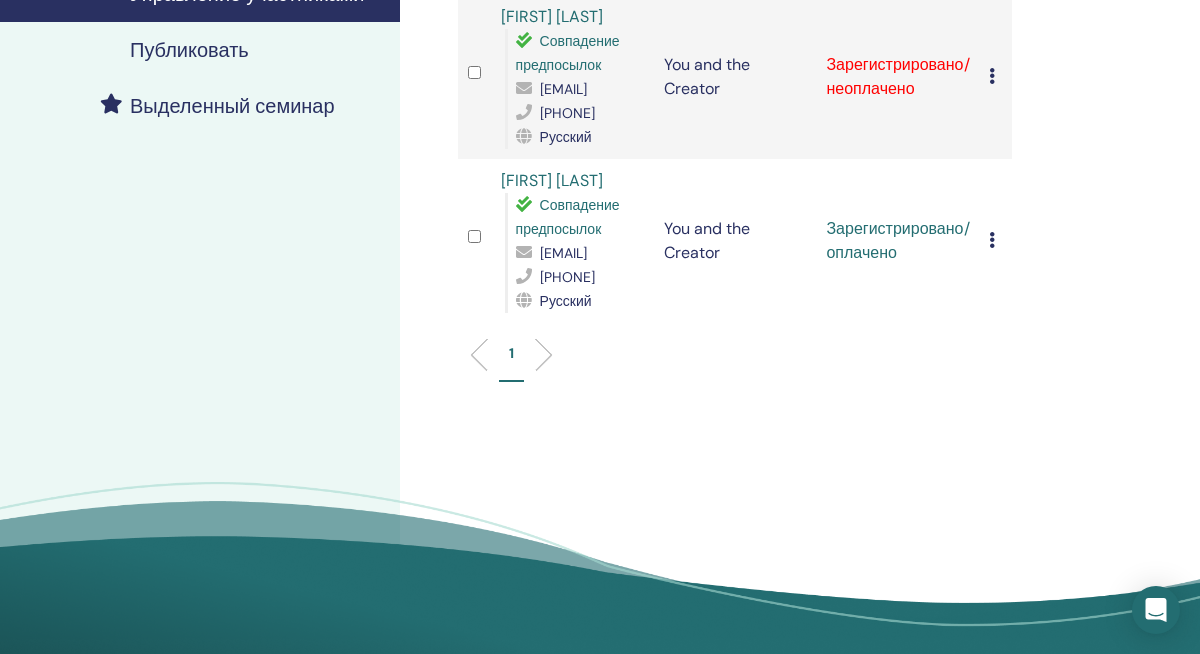 click on "Отменить регистрацию Не выполнять автоматическую сертификацию Отметить как оплаченное Отметить как неоплаченный Отметить как отсутствующего Заполните и сертифицируйте Скачать сертификат" at bounding box center [995, 241] 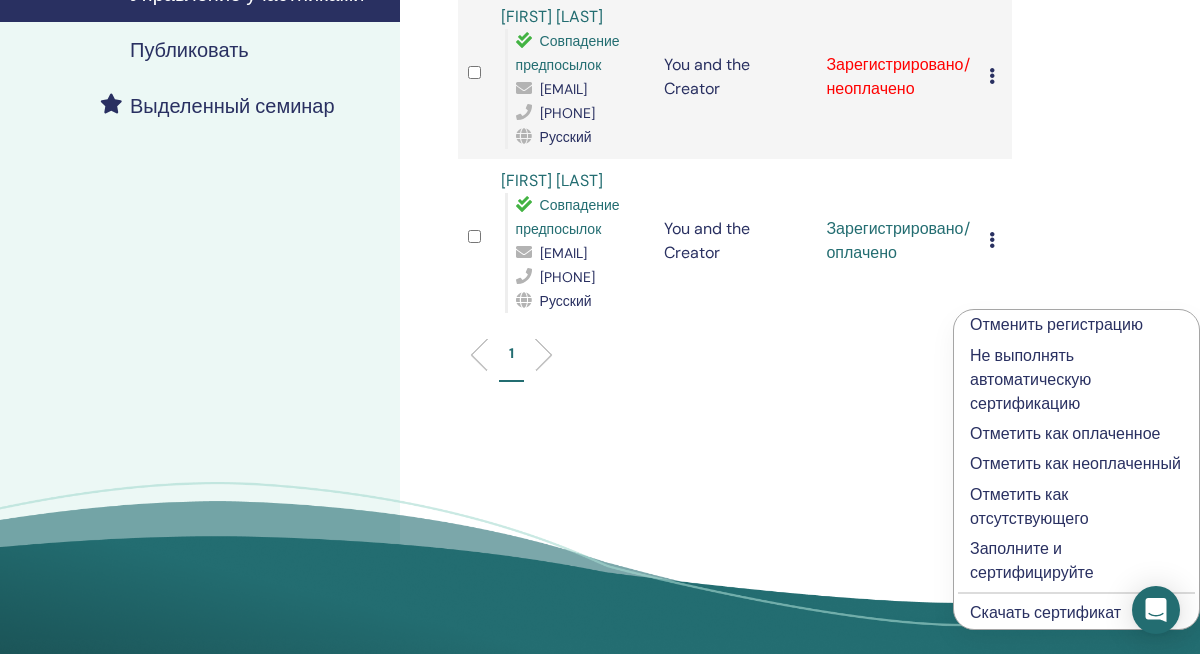 click on "Скачать сертификат" at bounding box center (1045, 612) 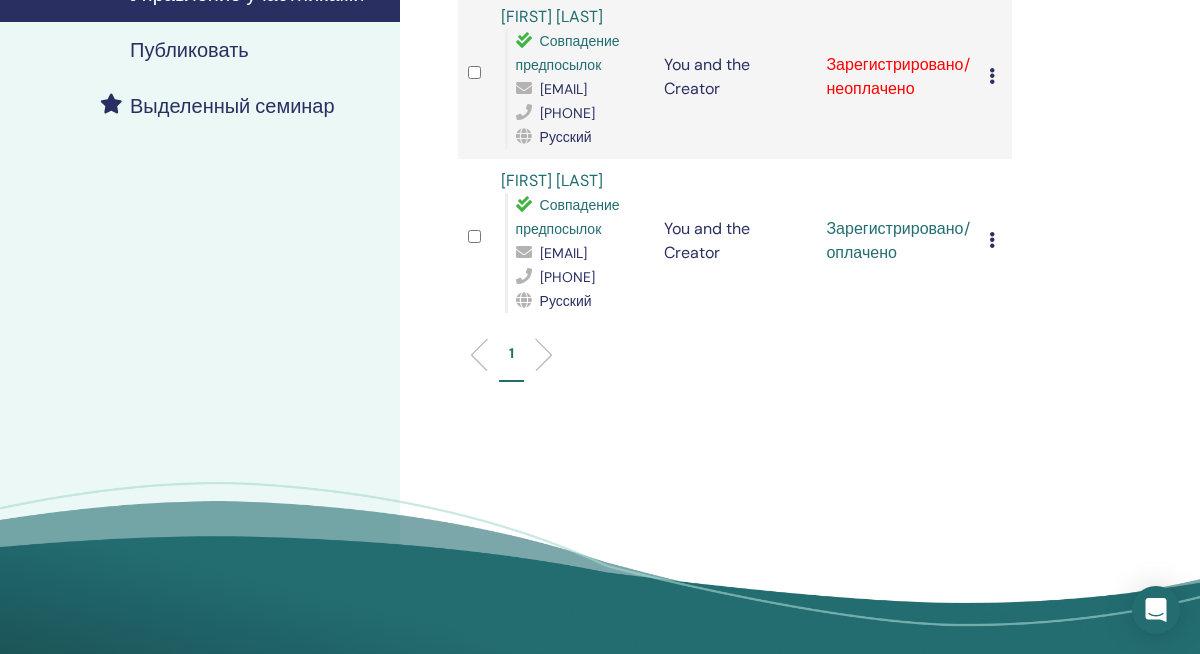 click at bounding box center [992, 76] 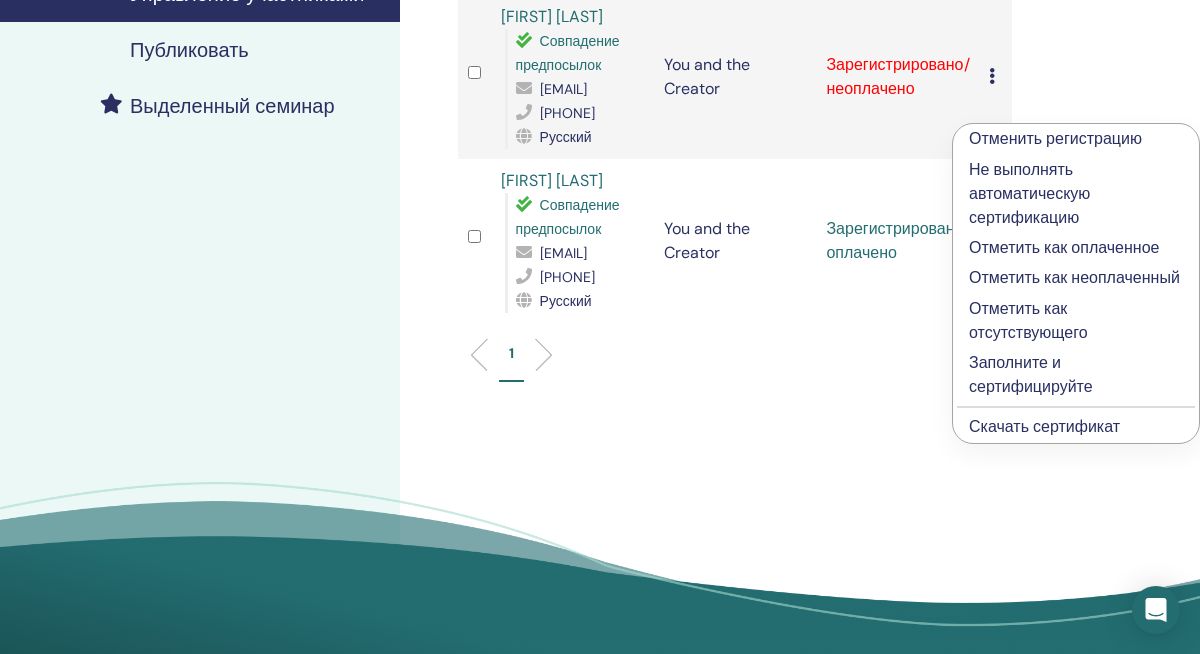 click on "Скачать сертификат" at bounding box center [1044, 426] 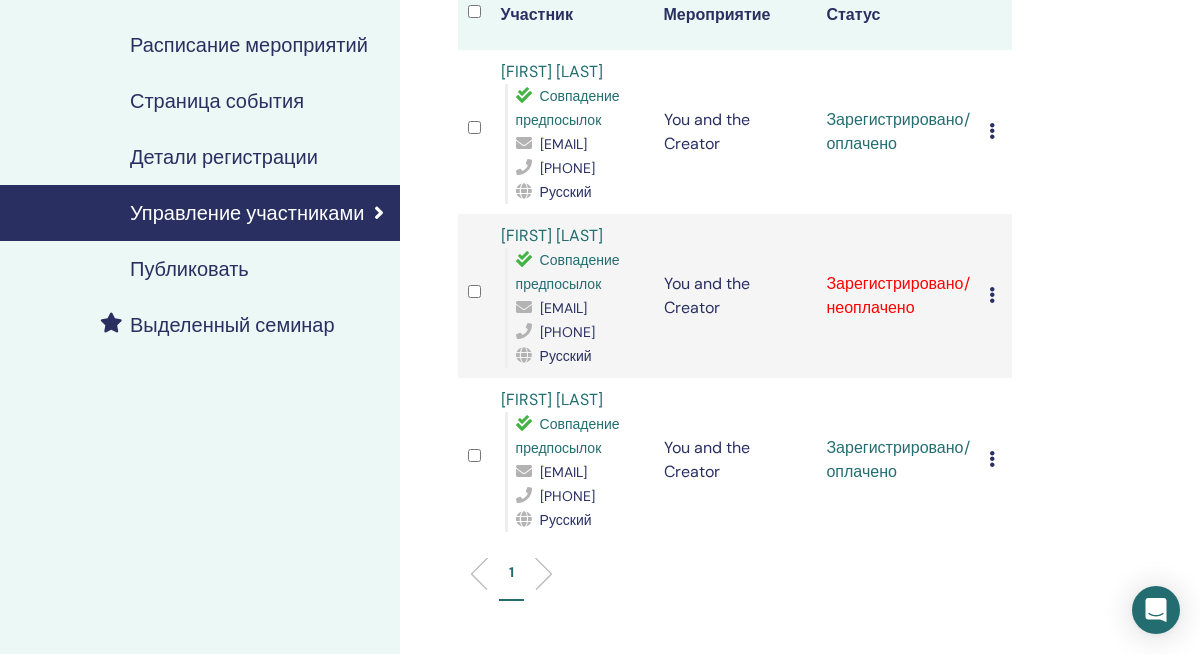 scroll, scrollTop: 254, scrollLeft: 0, axis: vertical 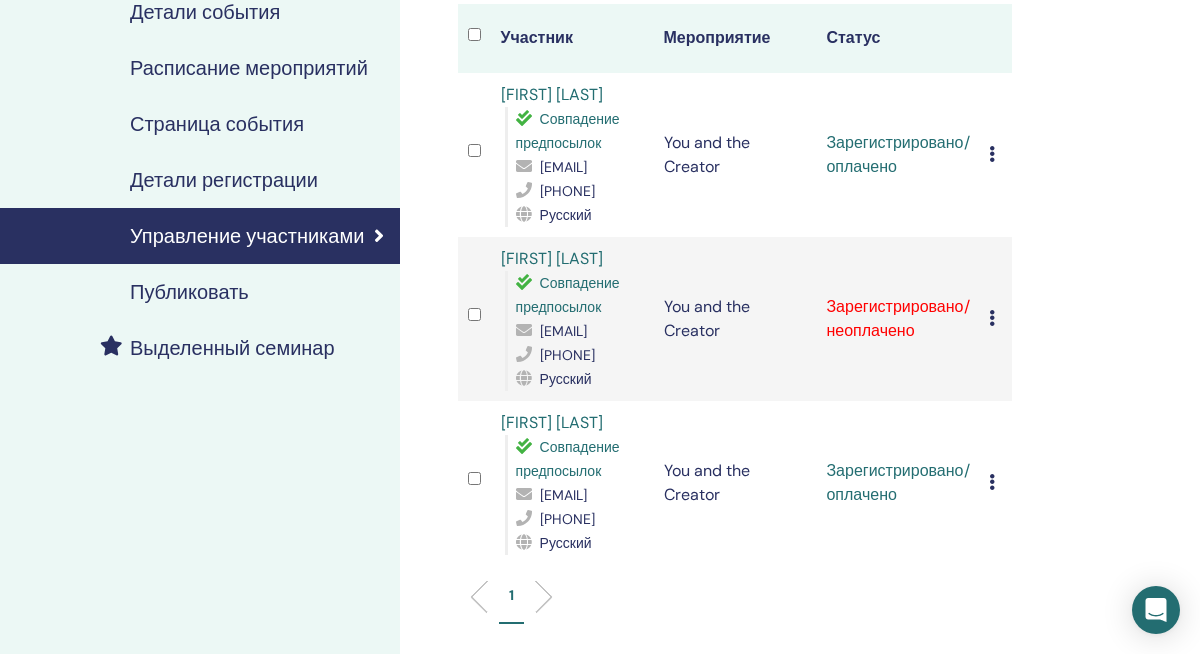 click on "Отменить регистрацию Не выполнять автоматическую сертификацию Отметить как оплаченное Отметить как неоплаченный Отметить как отсутствующего Заполните и сертифицируйте Скачать сертификат" at bounding box center (995, 155) 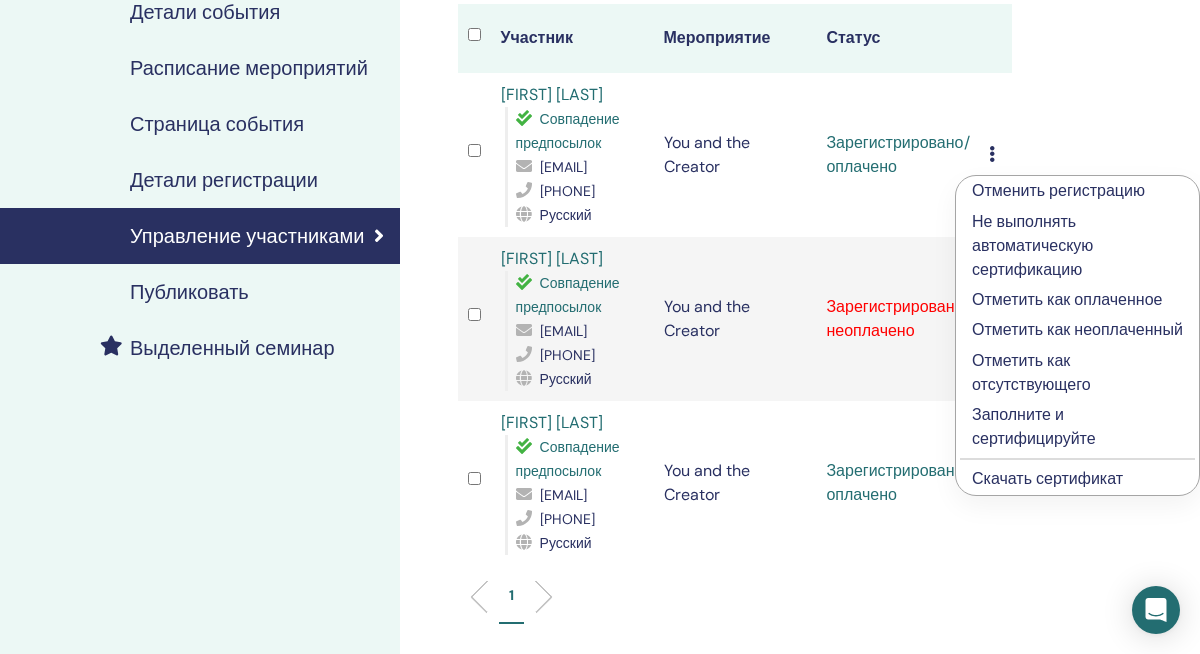click on "Скачать сертификат" at bounding box center (1077, 479) 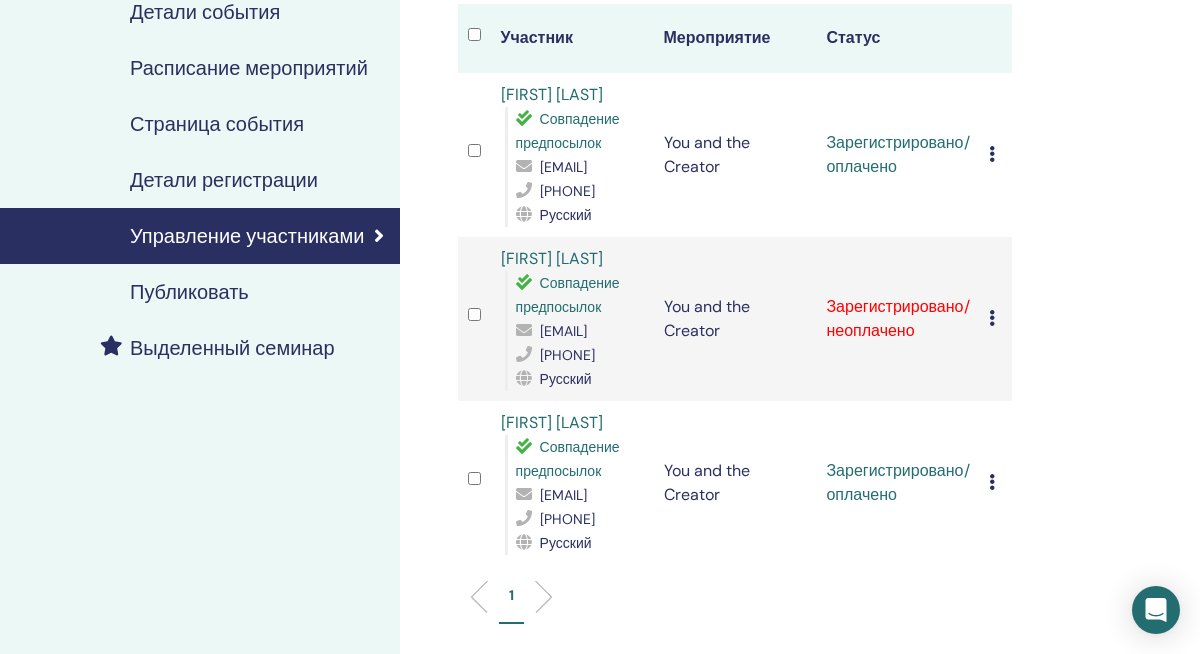 click at bounding box center (992, 154) 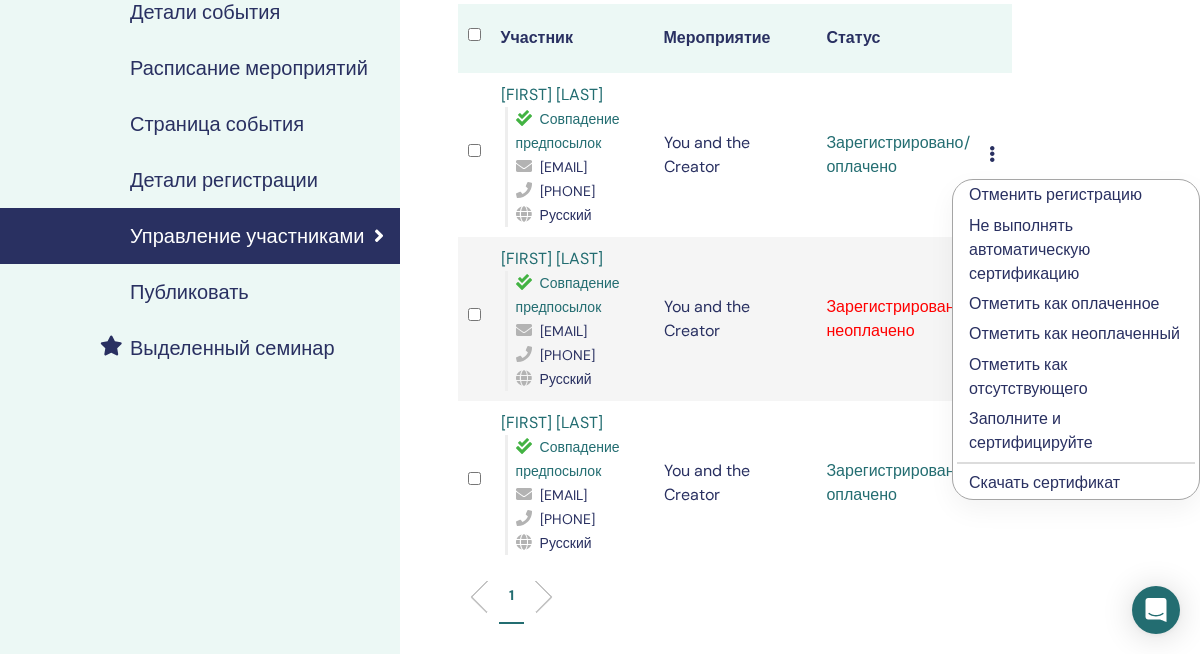 click on "Скачать сертификат" at bounding box center [1044, 482] 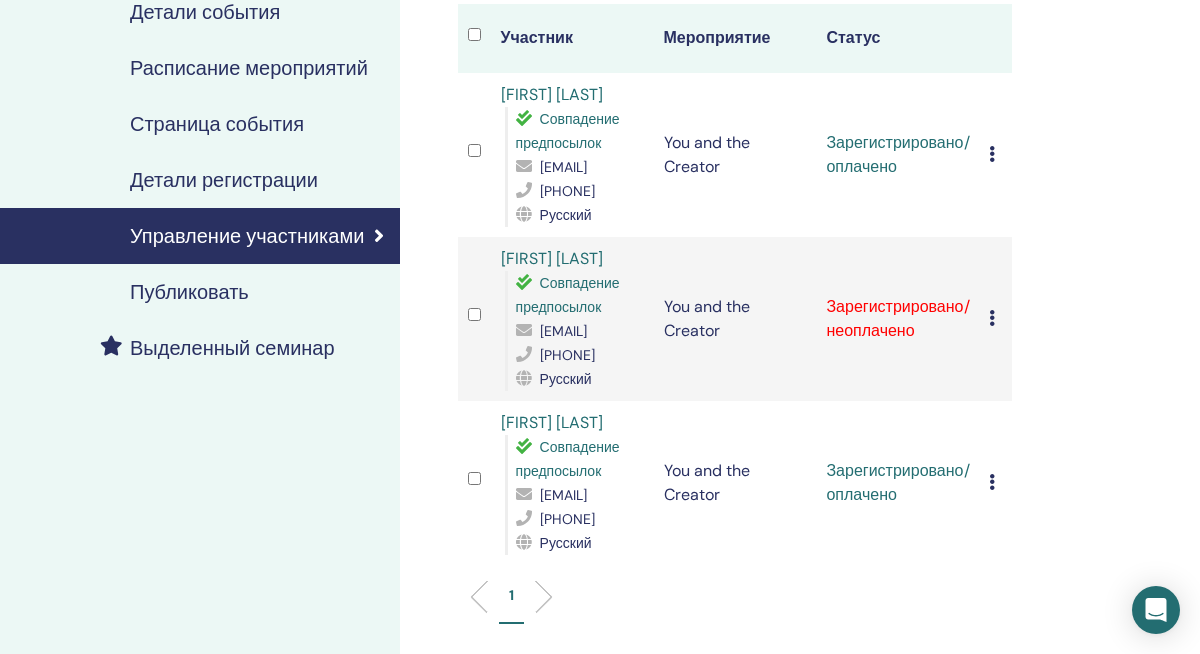click at bounding box center (992, 318) 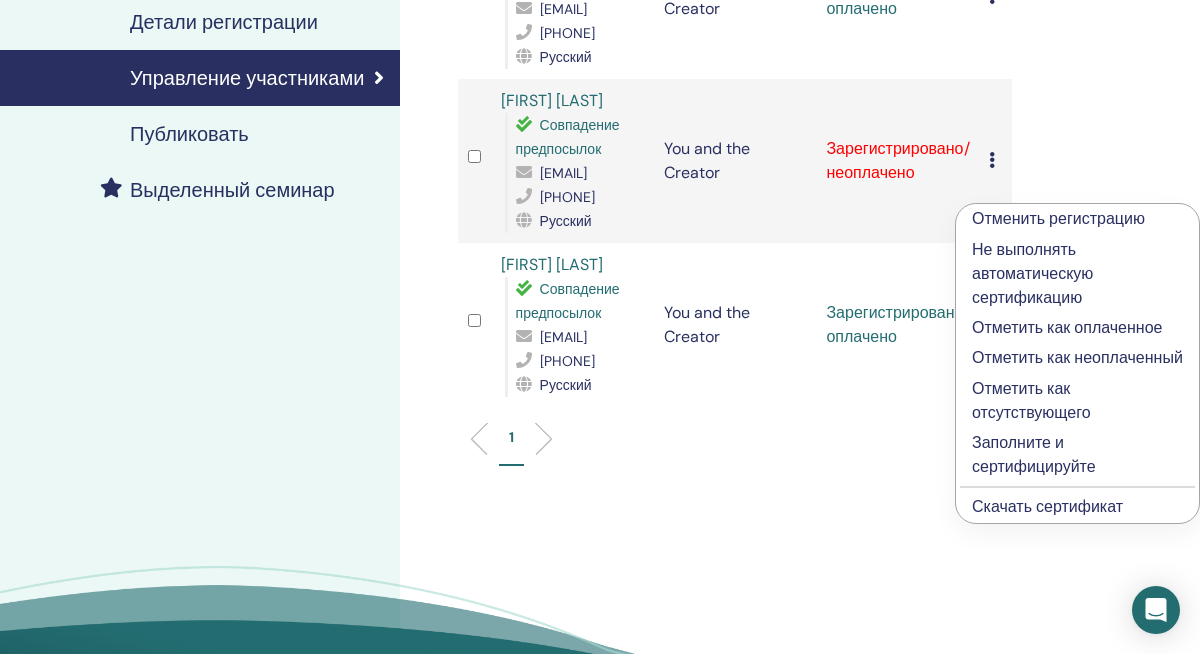 scroll, scrollTop: 414, scrollLeft: 0, axis: vertical 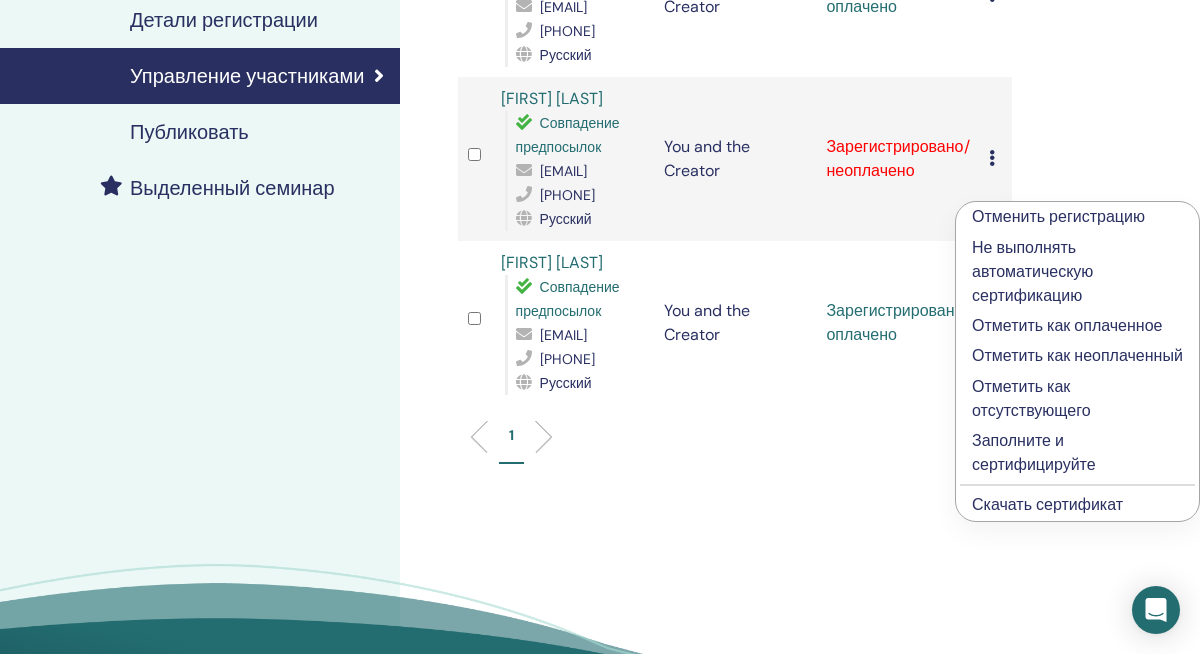 click on "Отметить как неоплаченный" at bounding box center (1077, 356) 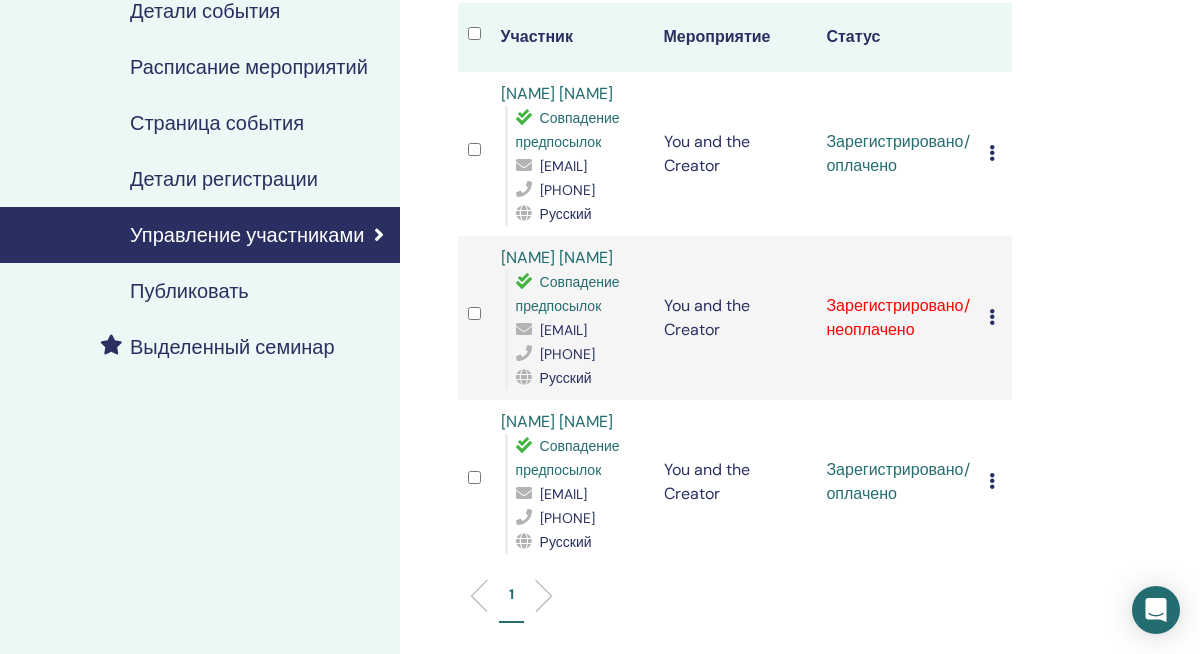 scroll, scrollTop: 261, scrollLeft: 0, axis: vertical 